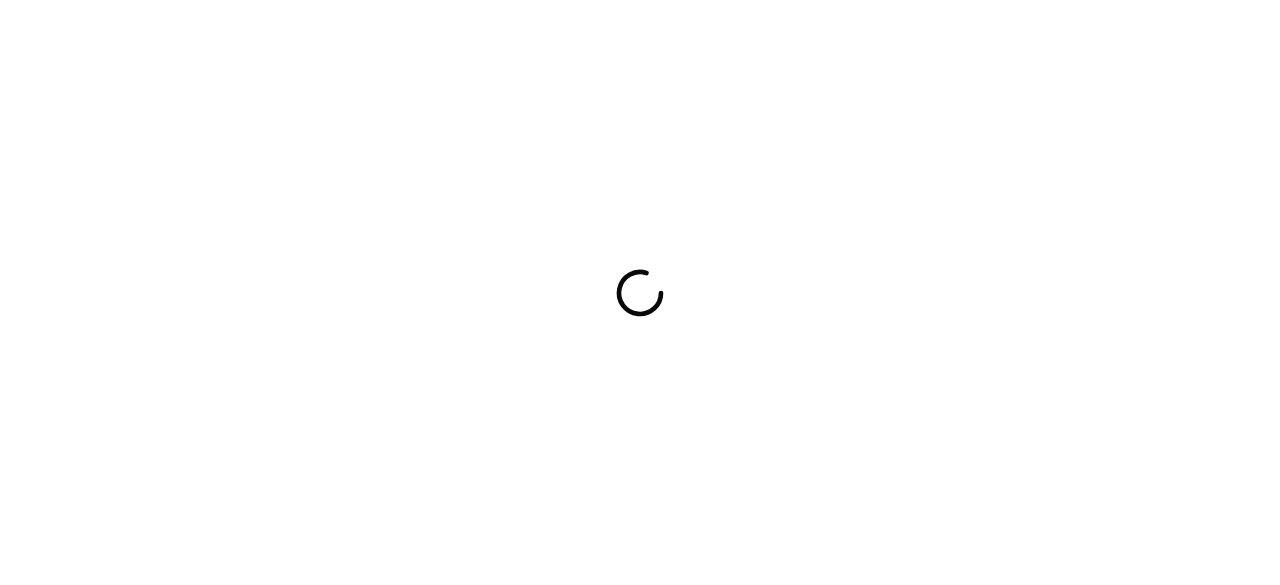 scroll, scrollTop: 0, scrollLeft: 0, axis: both 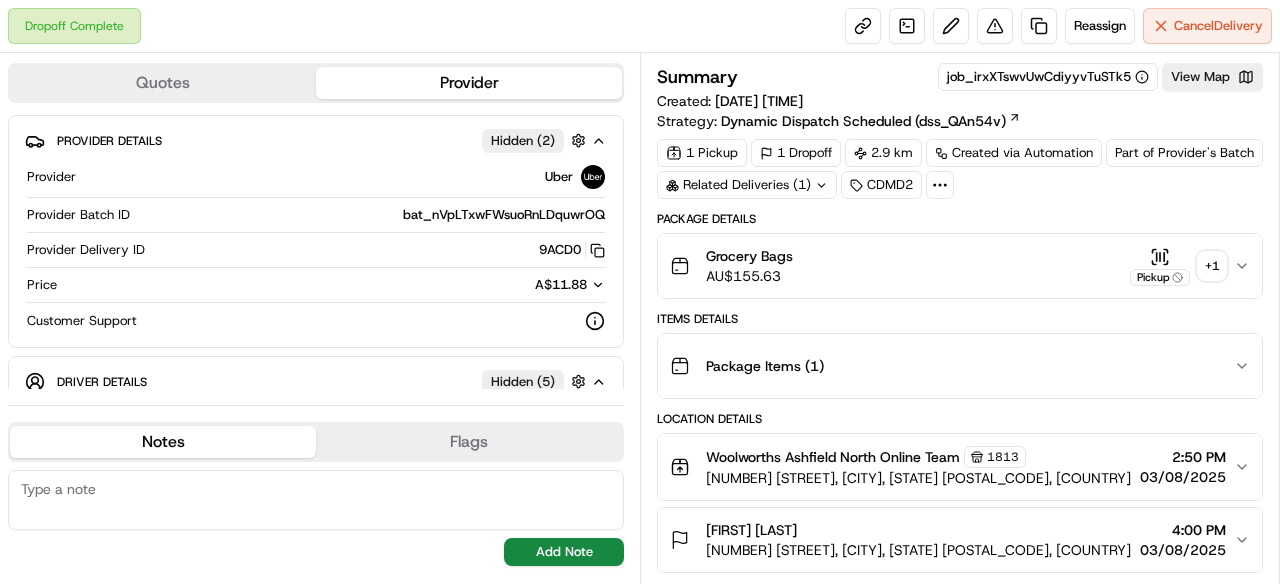 click 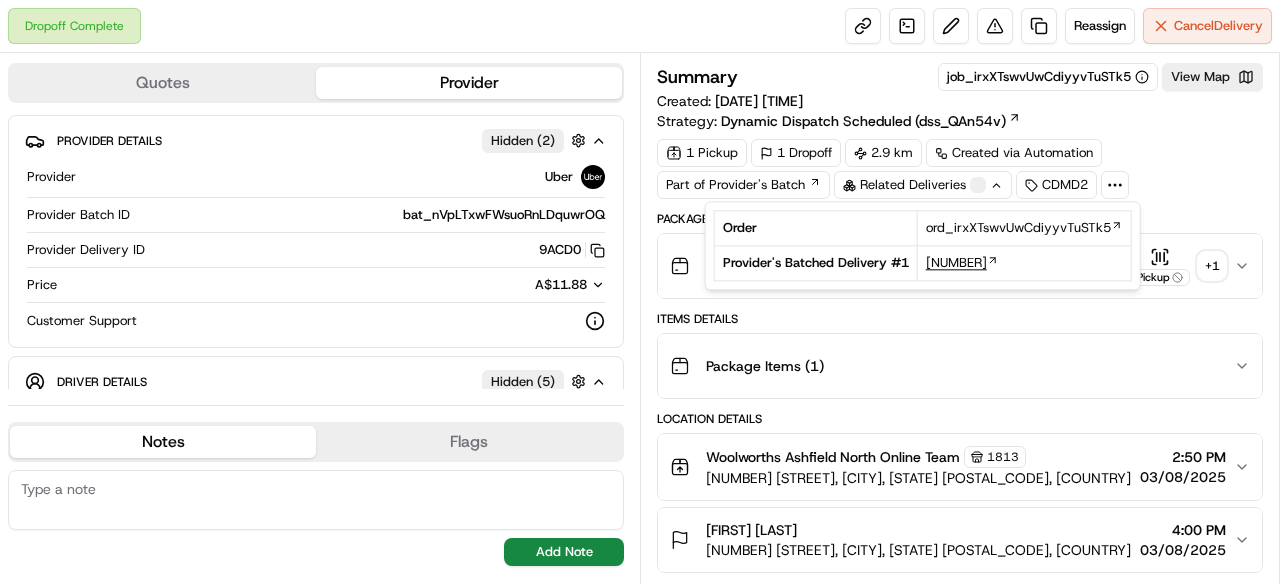 click on "263018869" at bounding box center [956, 263] 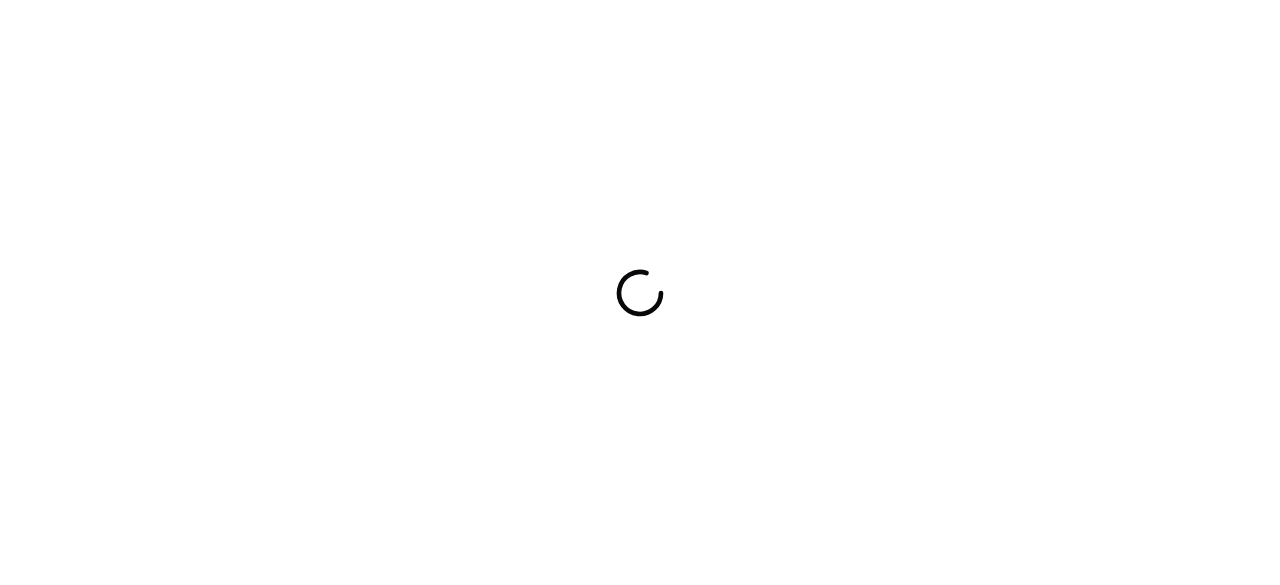 scroll, scrollTop: 0, scrollLeft: 0, axis: both 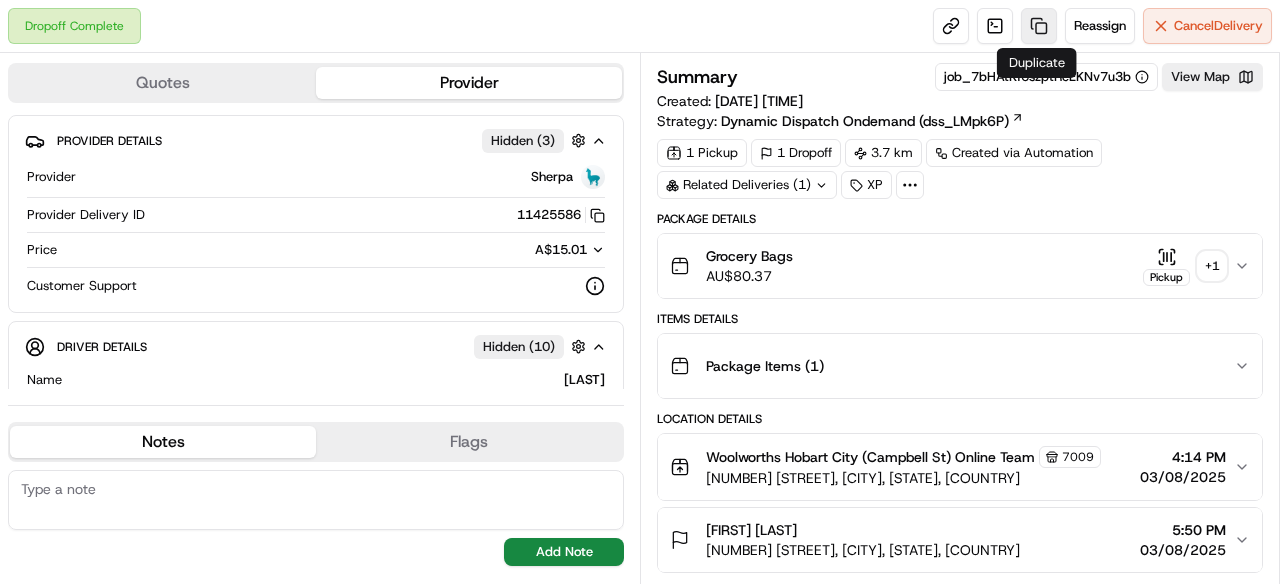 click at bounding box center [1039, 26] 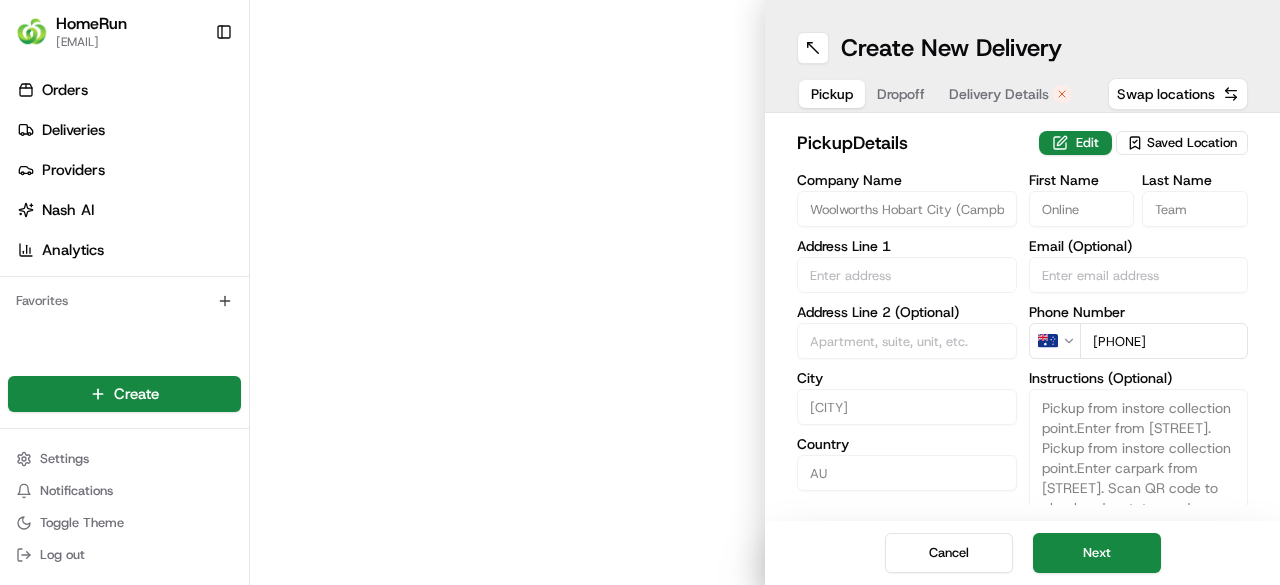 type on "189 Campbell Street" 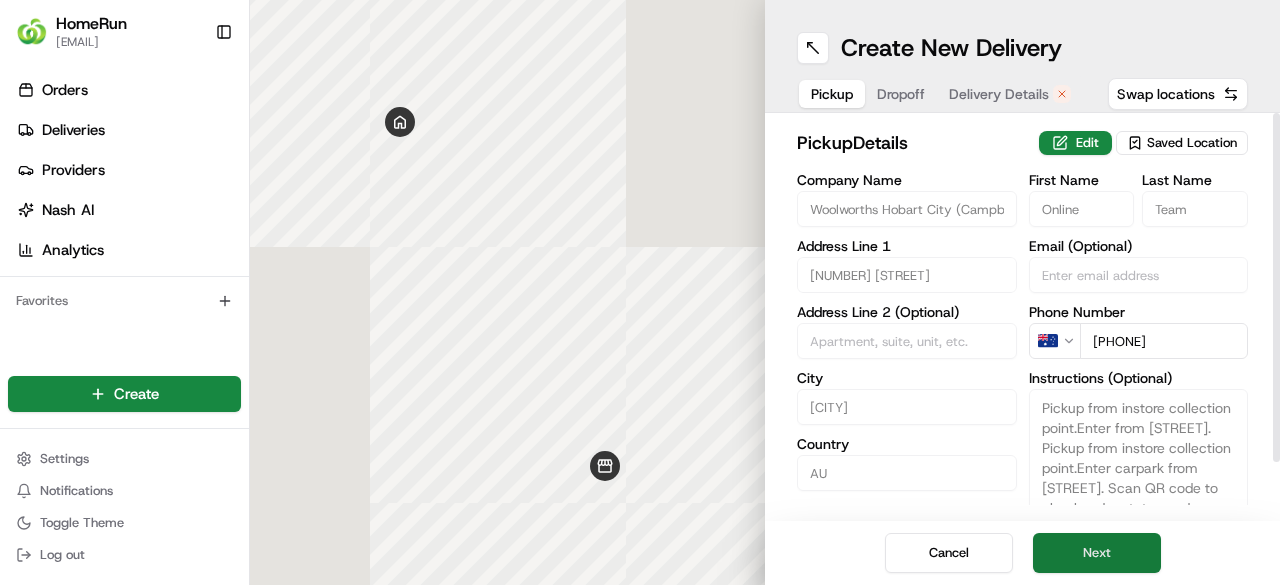click on "Next" at bounding box center [1097, 553] 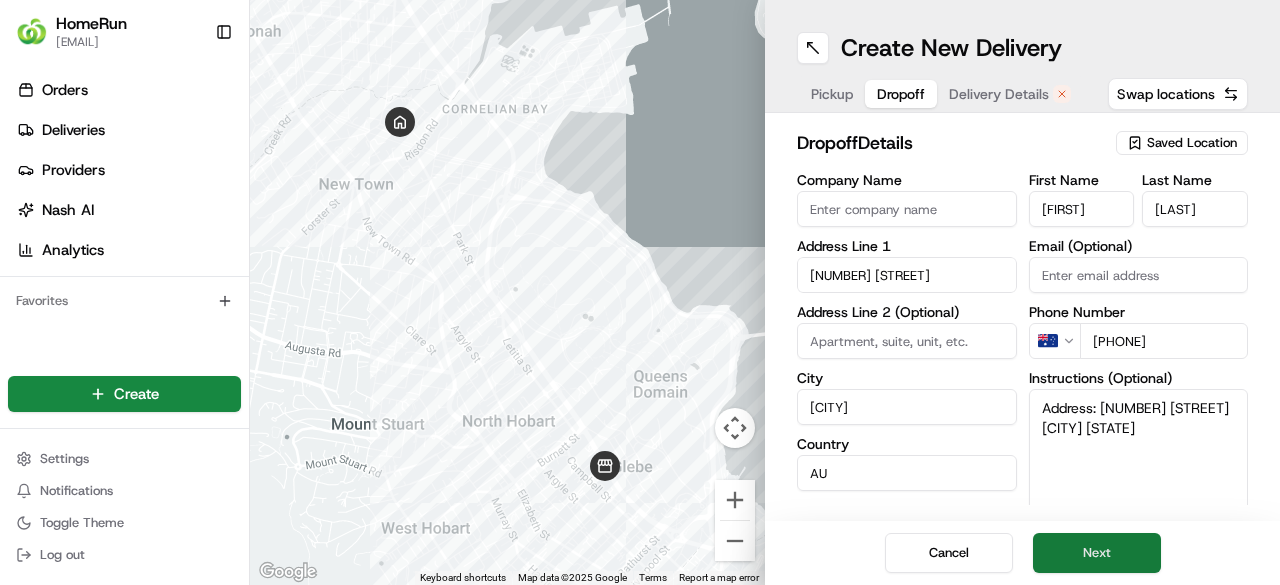 click on "Next" at bounding box center [1097, 553] 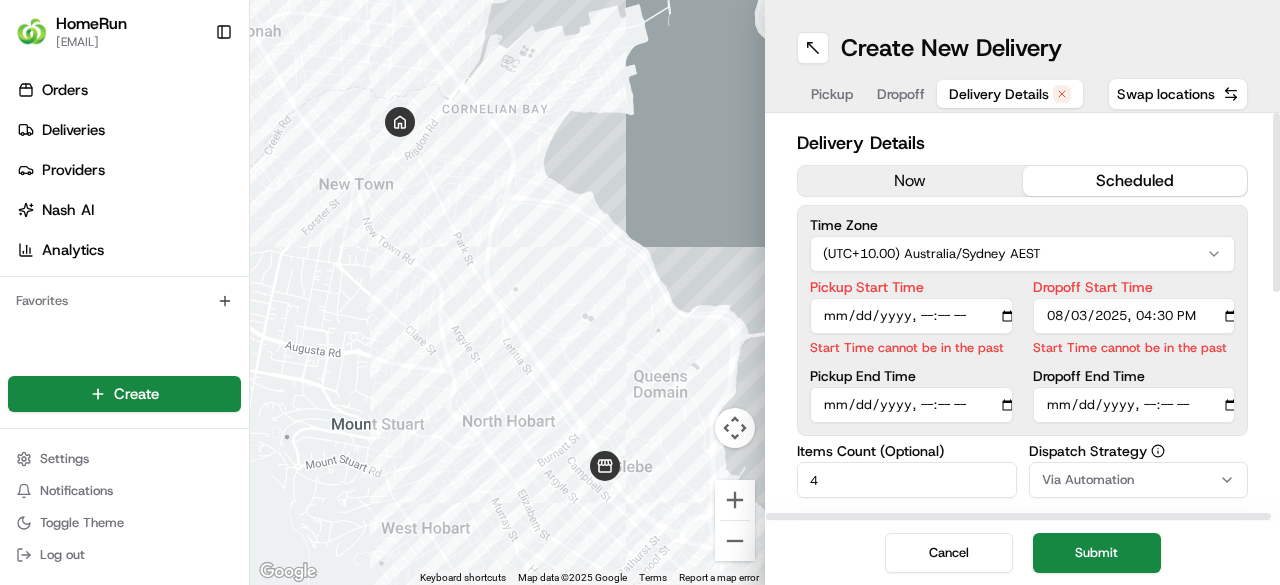 click on "now" at bounding box center (910, 181) 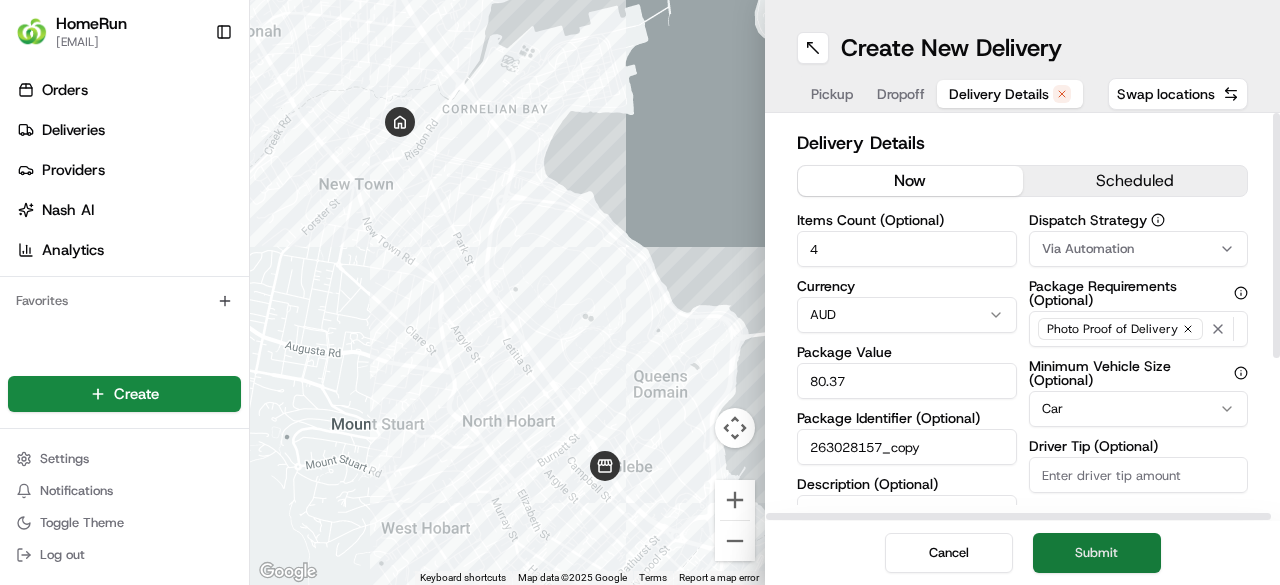click on "Submit" at bounding box center [1097, 553] 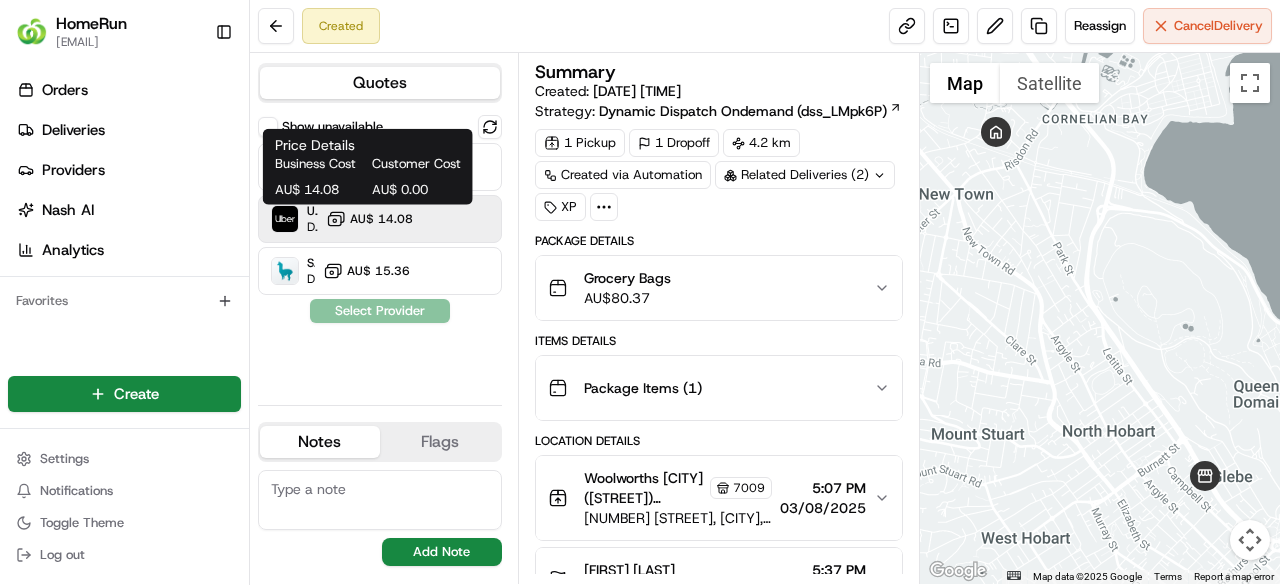 click on "AU$   14.08" at bounding box center [381, 219] 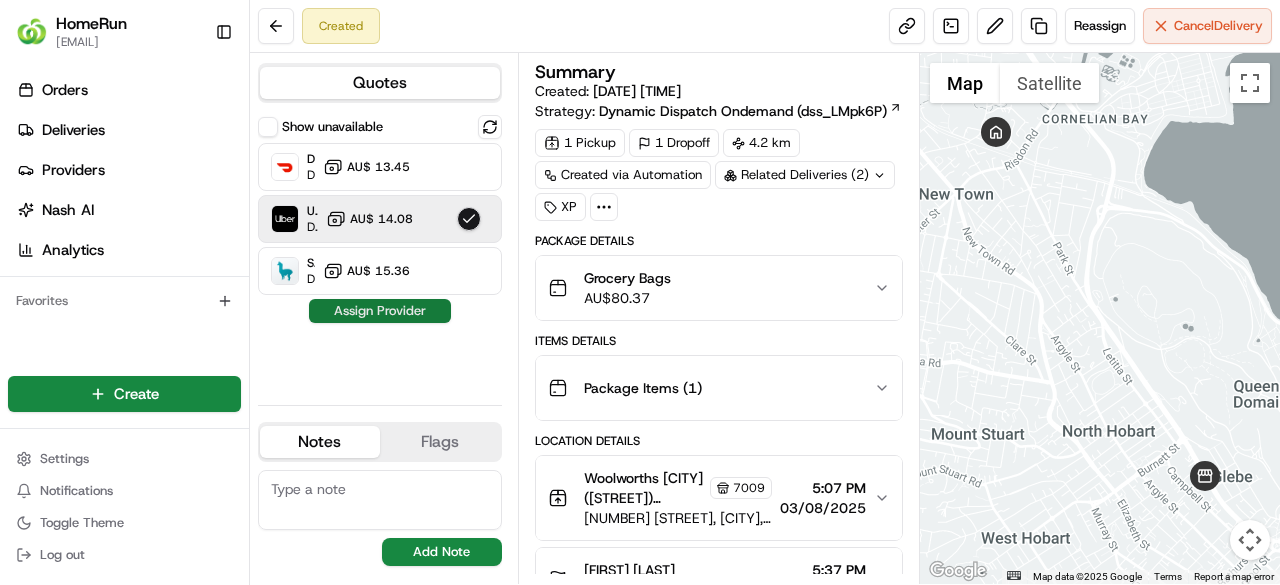 click on "Assign Provider" at bounding box center (380, 311) 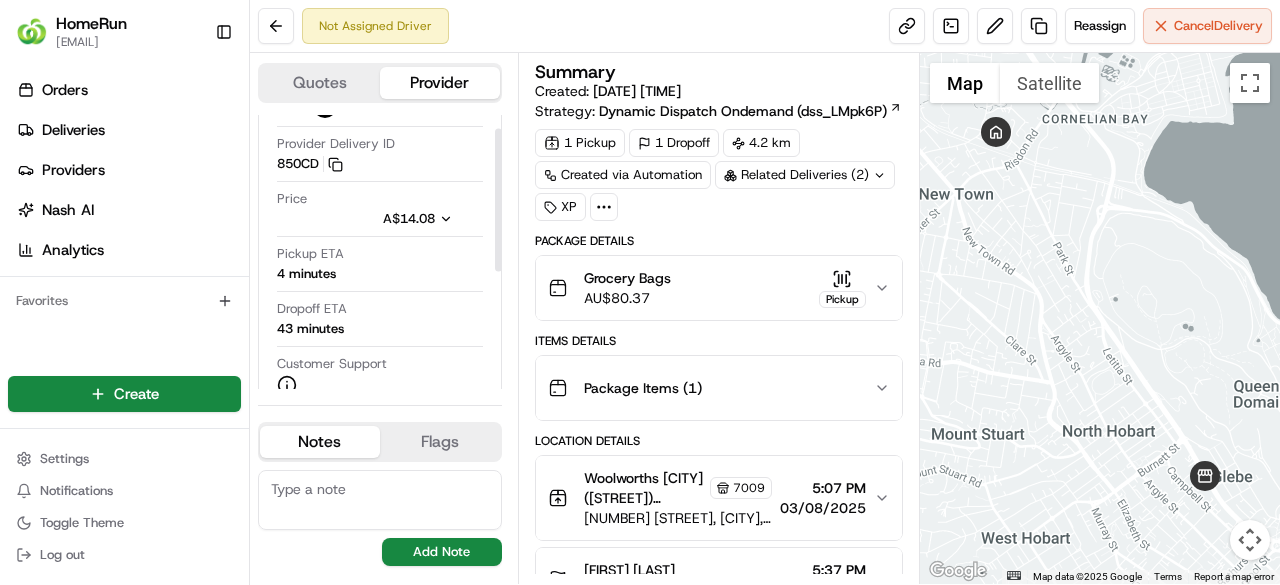 scroll, scrollTop: 200, scrollLeft: 0, axis: vertical 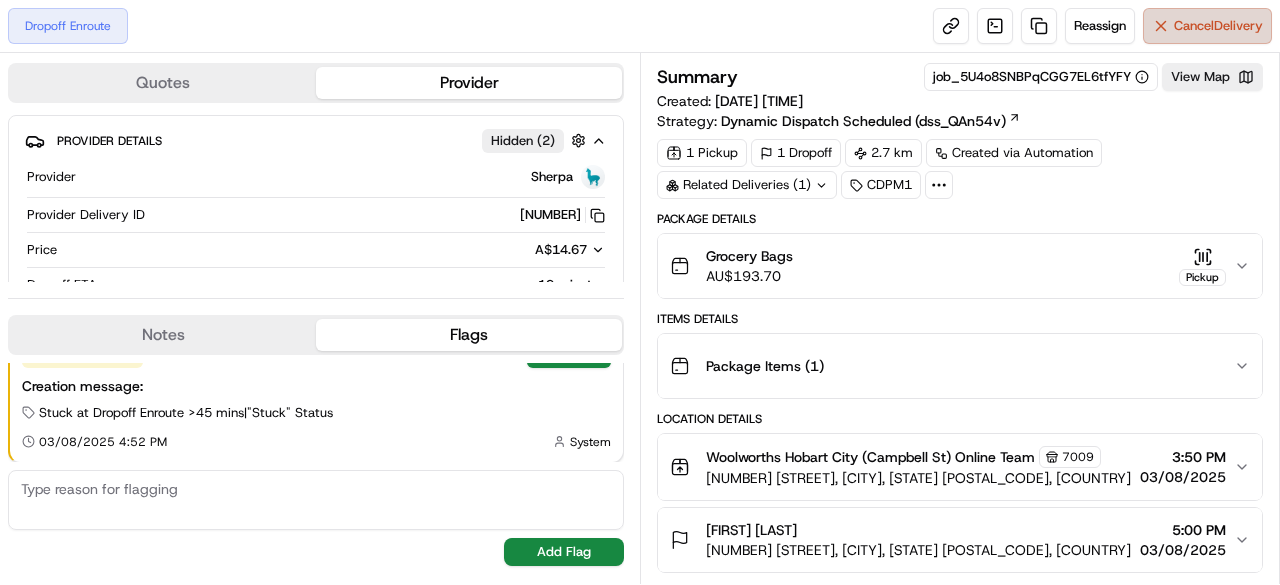 click on "Cancel  Delivery" at bounding box center [1218, 26] 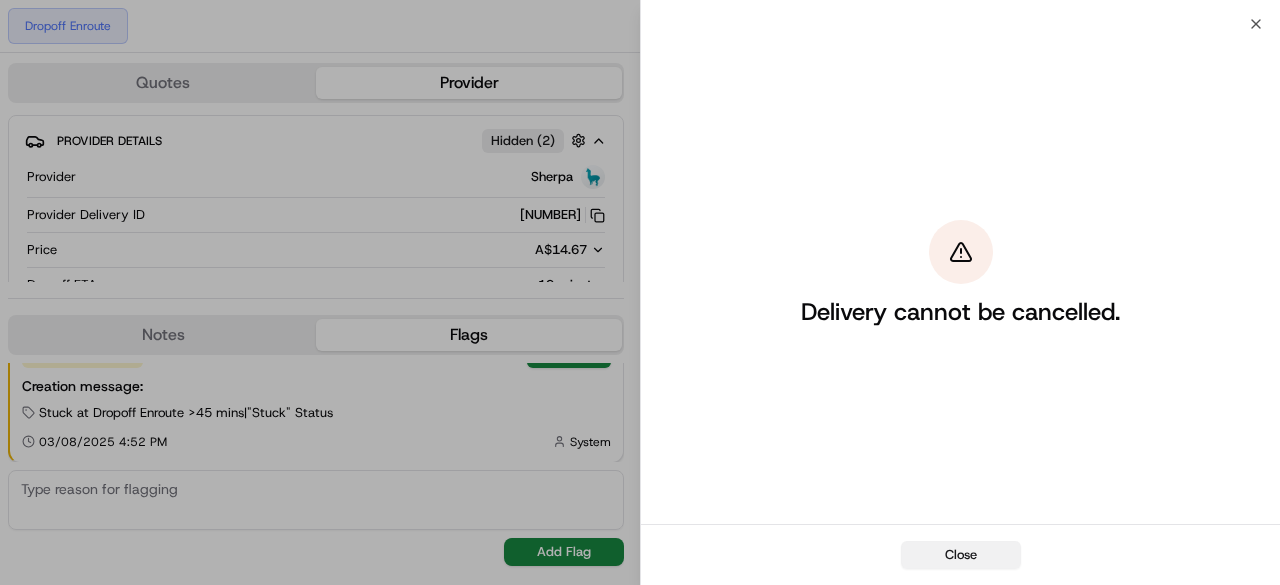 drag, startPoint x: 970, startPoint y: 558, endPoint x: 984, endPoint y: 534, distance: 27.784887 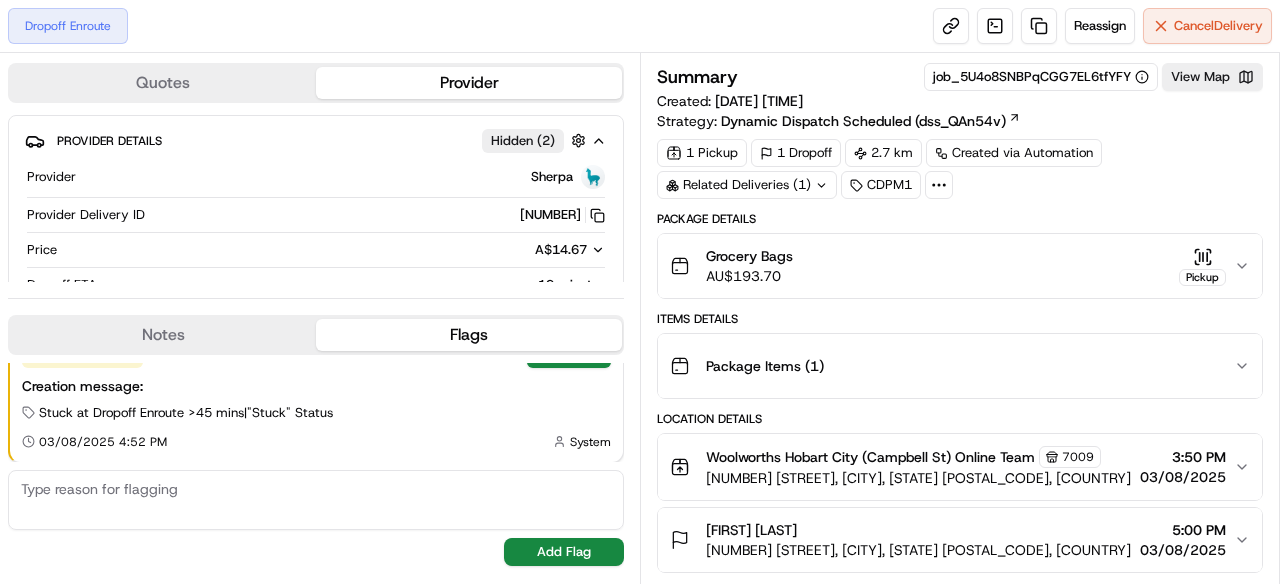 click on "Related Deliveries   (1)" at bounding box center [747, 185] 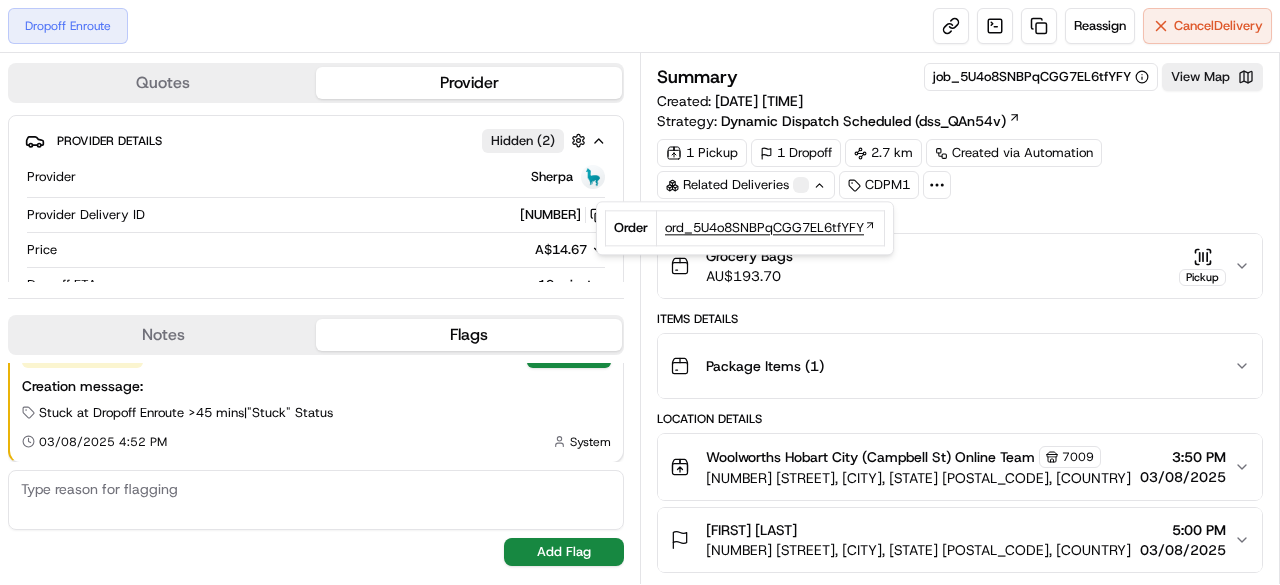 click on "ord_5U4o8SNBPqCGG7EL6tfYFY" at bounding box center (764, 228) 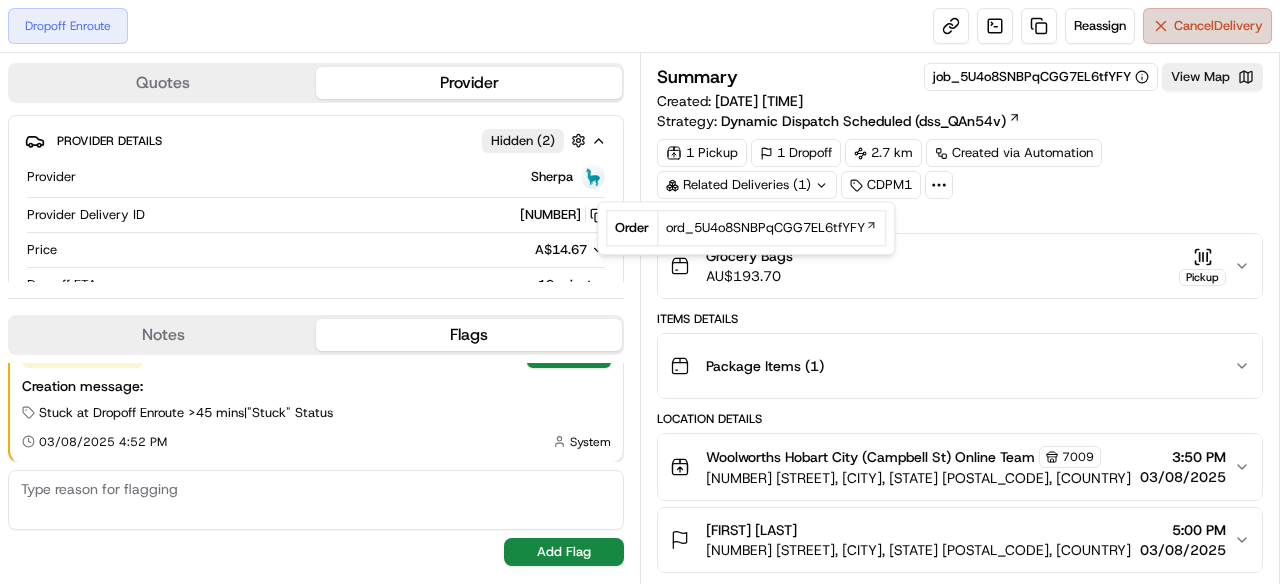 click on "Cancel  Delivery" at bounding box center [1218, 26] 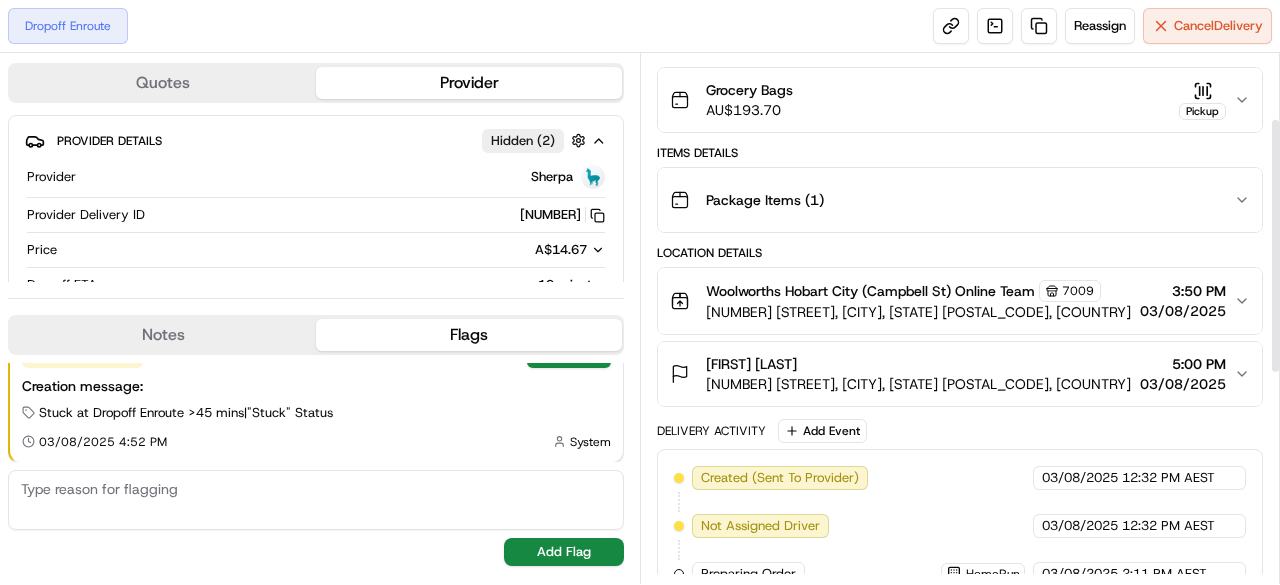 scroll, scrollTop: 0, scrollLeft: 0, axis: both 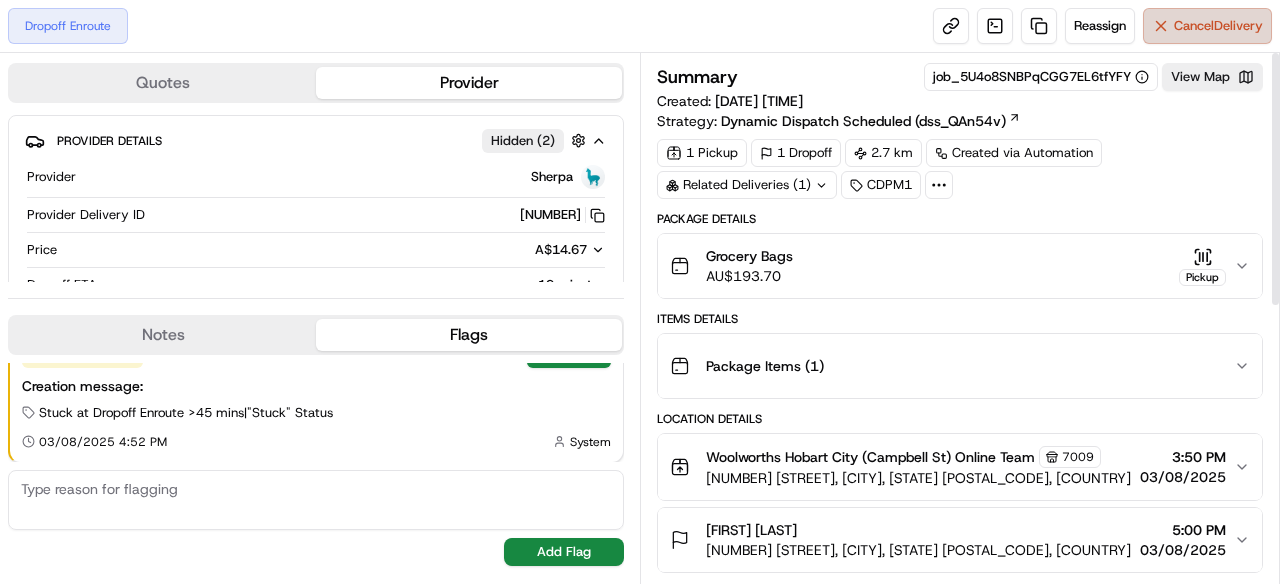 click on "Cancel  Delivery" at bounding box center [1218, 26] 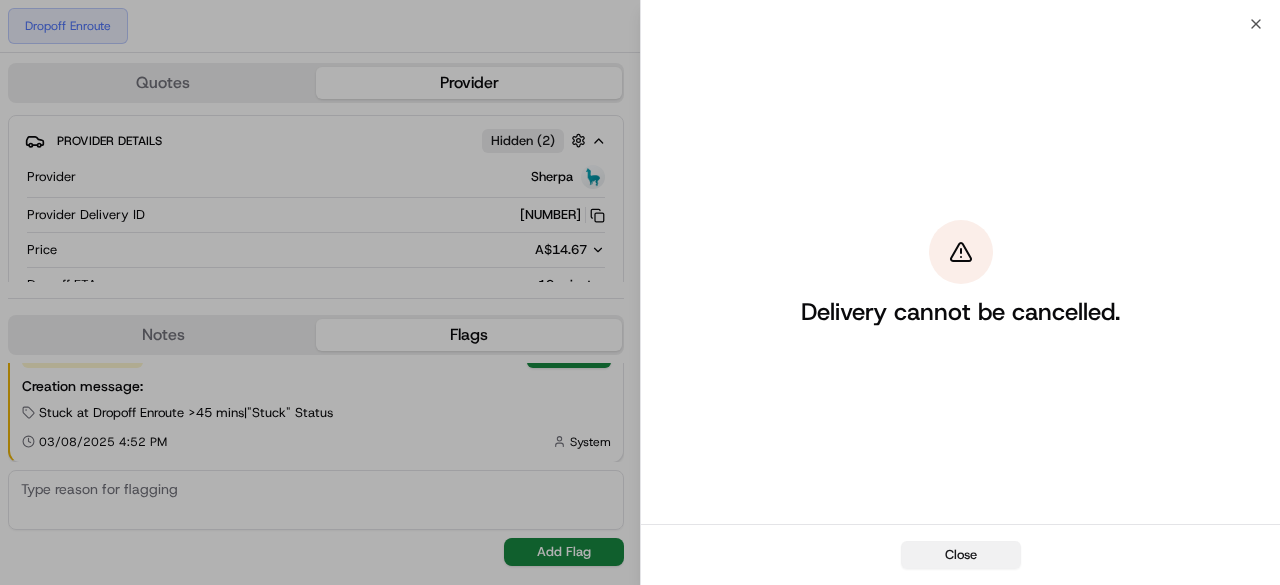 click on "Close" at bounding box center (961, 555) 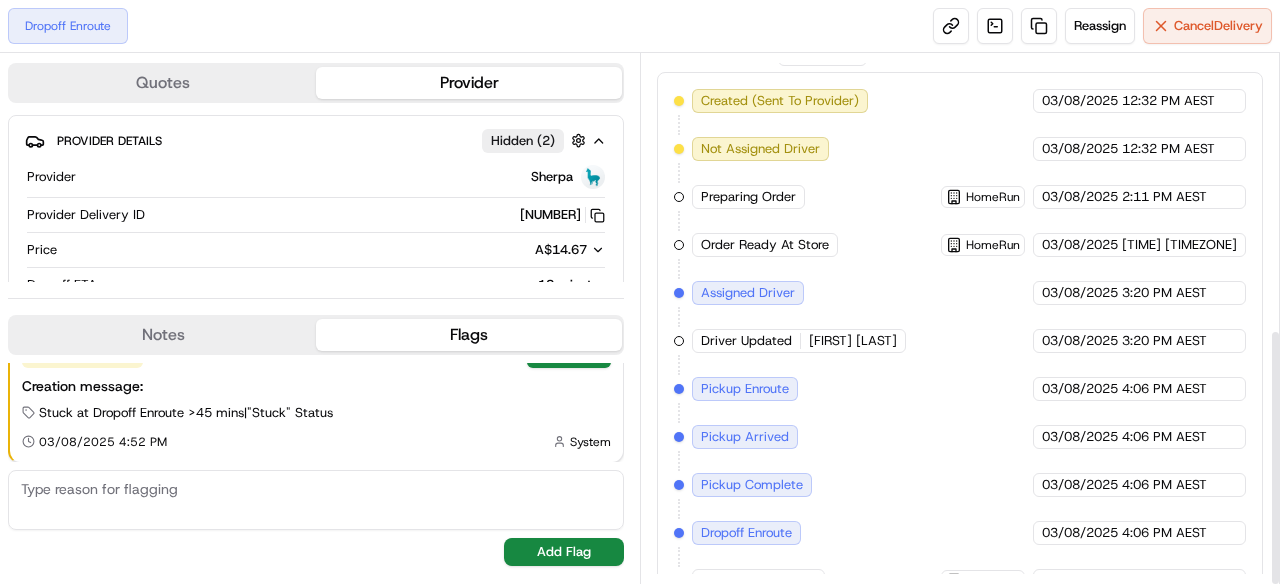 scroll, scrollTop: 566, scrollLeft: 0, axis: vertical 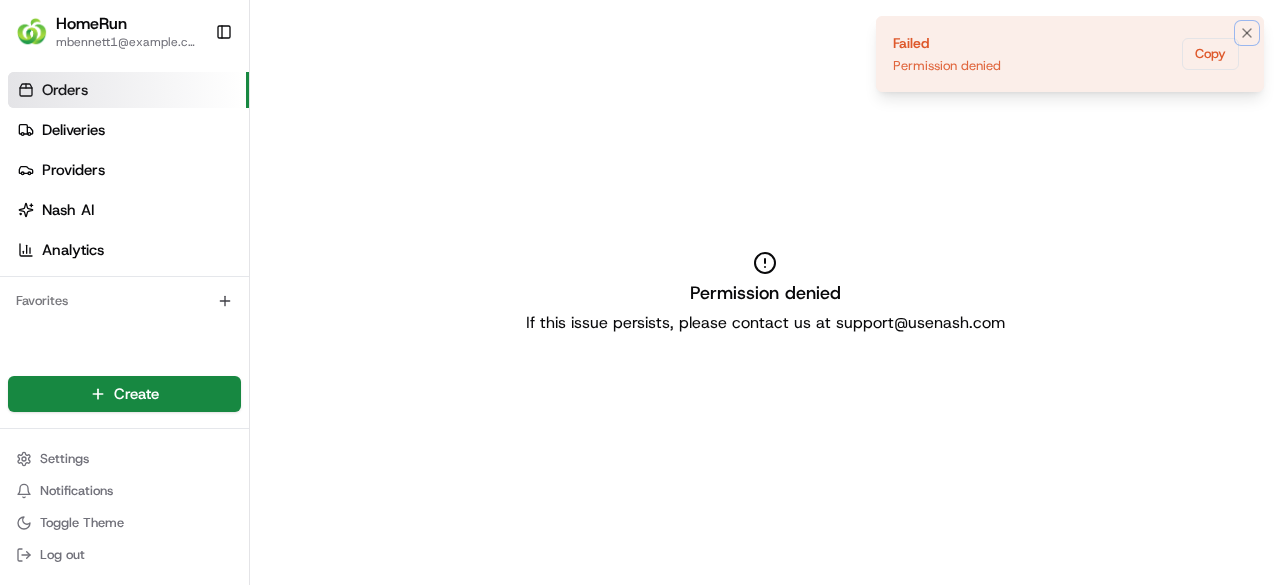 drag, startPoint x: 1248, startPoint y: 29, endPoint x: 1167, endPoint y: 25, distance: 81.09871 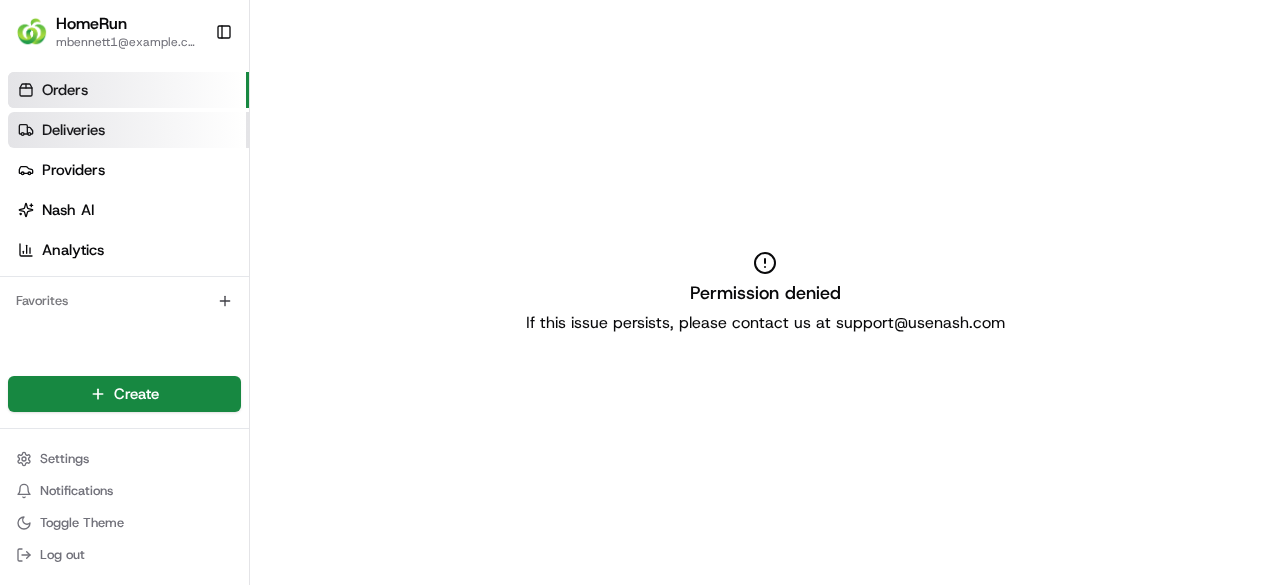 drag, startPoint x: 96, startPoint y: 132, endPoint x: 150, endPoint y: 147, distance: 56.044624 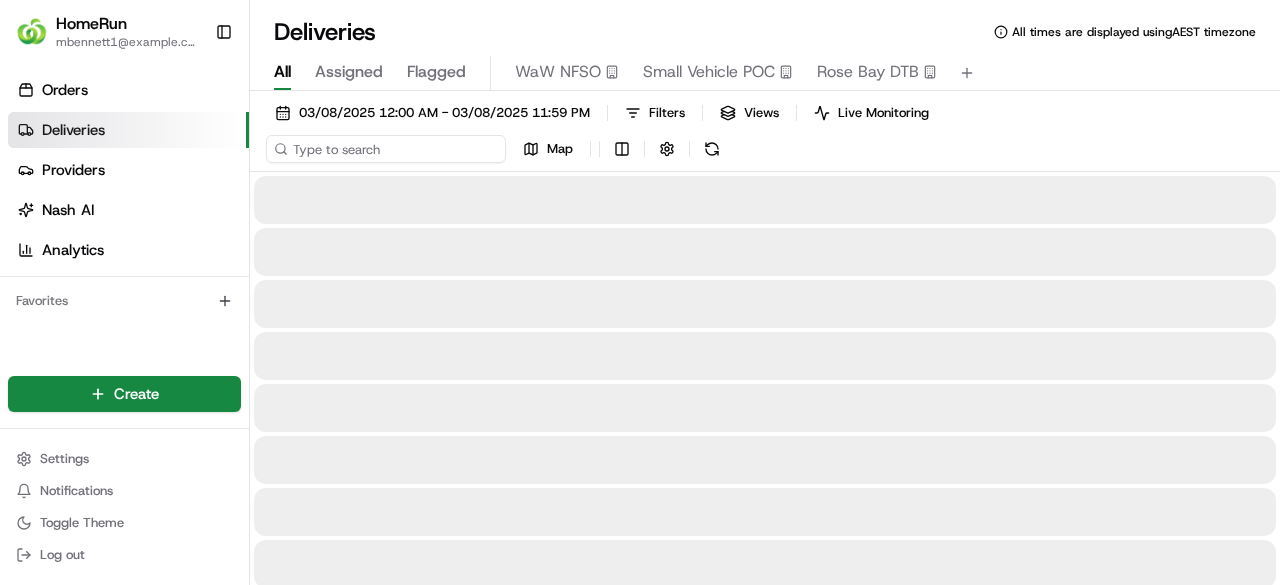 click at bounding box center [386, 149] 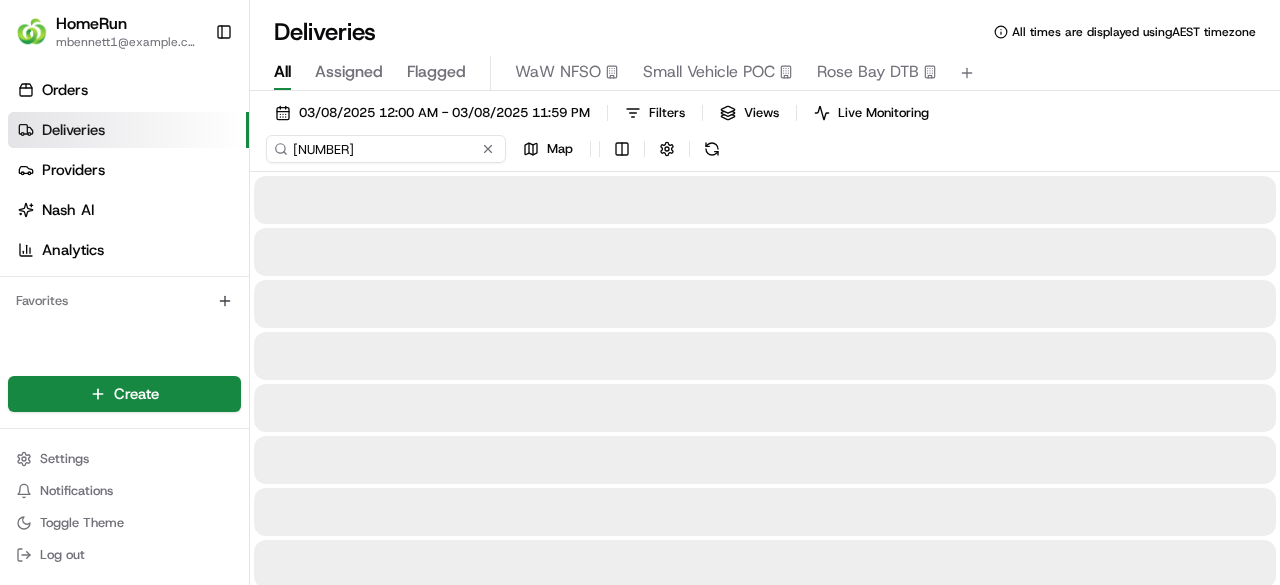 type on "263078498" 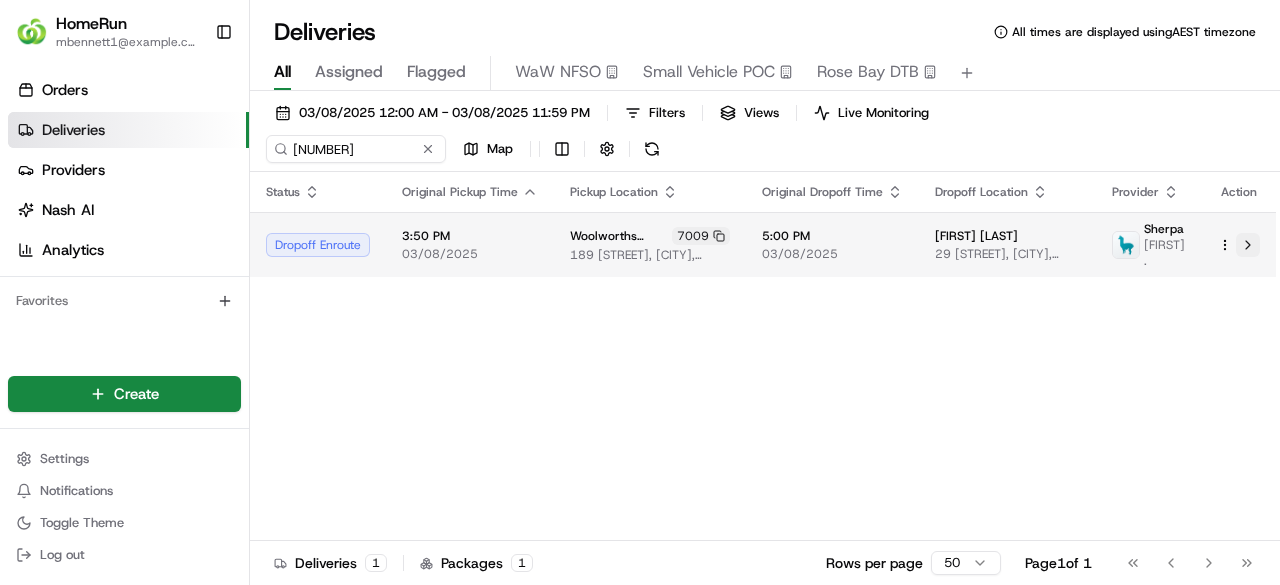click at bounding box center (1248, 245) 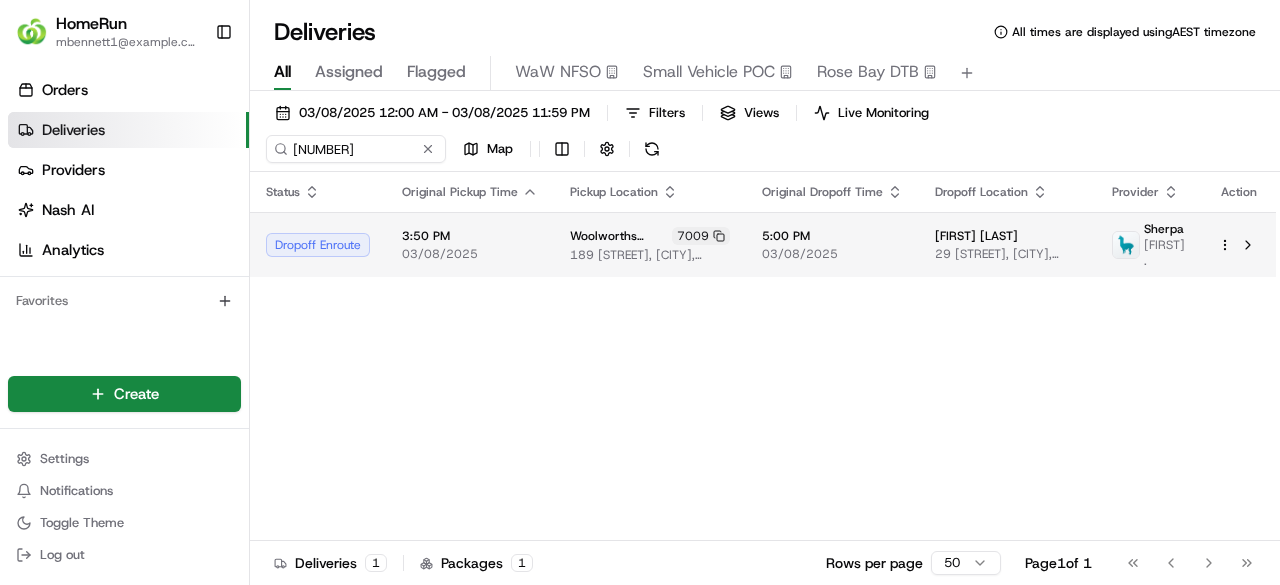 click on "HomeRun mbennett1@woolworths.com.au Toggle Sidebar Orders Deliveries Providers Nash AI Analytics Favorites Main Menu Members & Organization Organization Users Roles Preferences Customization Tracking Orchestration Automations Dispatch Strategy Optimization Strategy Locations Pickup Locations Dropoff Locations Billing Billing Refund Requests Integrations Notification Triggers Webhooks API Keys Request Logs Create Settings Notifications Toggle Theme Log out Deliveries All times are displayed using  AEST   timezone All Assigned Flagged WaW NFSO Small Vehicle POC Rose Bay DTB 03/08/2025 12:00 AM - 03/08/2025 11:59 PM Filters Views Live Monitoring 263078498 Map Status Original Pickup Time Pickup Location Original Dropoff Time Dropoff Location Provider Action Dropoff Enroute 3:50 PM 03/08/2025 Woolworths Hobart City (Campbell St) 7009 189 Campbell Street, Hobart, TAS 7000, AU 5:00 PM 03/08/2025 Phoebe Hammond 29 Cromwell St, Battery Point, TAS 7004, AU Sherpa Adil N. Deliveries 1 Packages 1 50 Page" at bounding box center [640, 292] 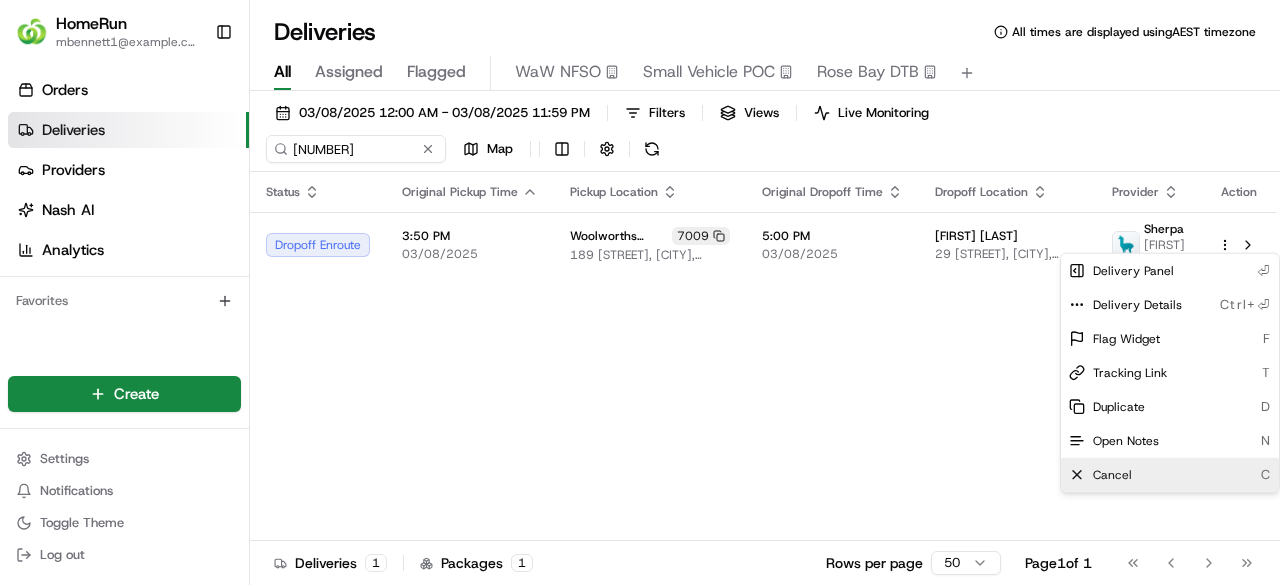 click on "Cancel" at bounding box center (1112, 475) 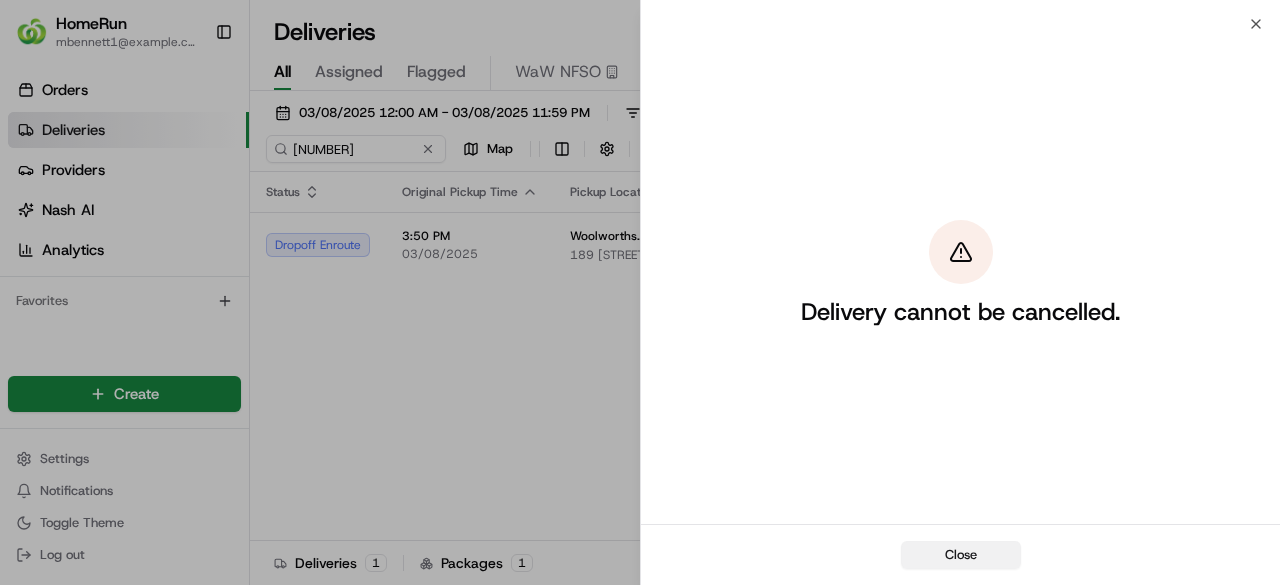 click on "Close" at bounding box center [961, 555] 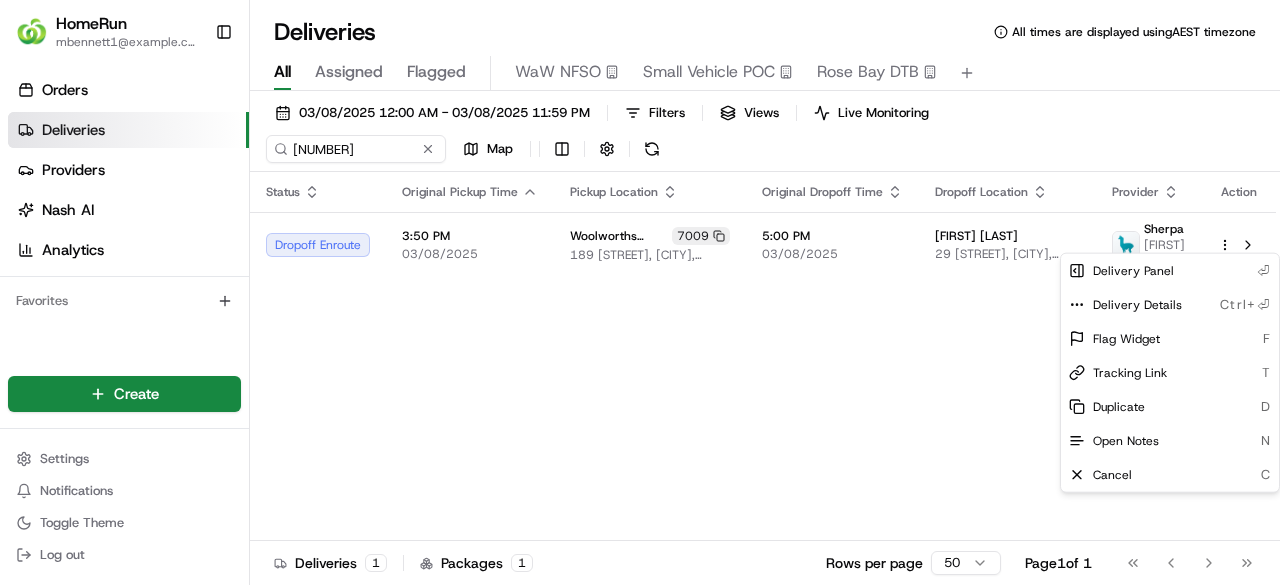 click on "Status Original Pickup Time Pickup Location Original Dropoff Time Dropoff Location Provider Action Dropoff Enroute 3:50 PM 03/08/2025 Woolworths Hobart City (Campbell St) 7009 189 Campbell Street, Hobart, TAS 7000, AU 5:00 PM 03/08/2025 Phoebe Hammond 29 Cromwell St, Battery Point, TAS 7004, AU Sherpa Adil N." at bounding box center (763, 374) 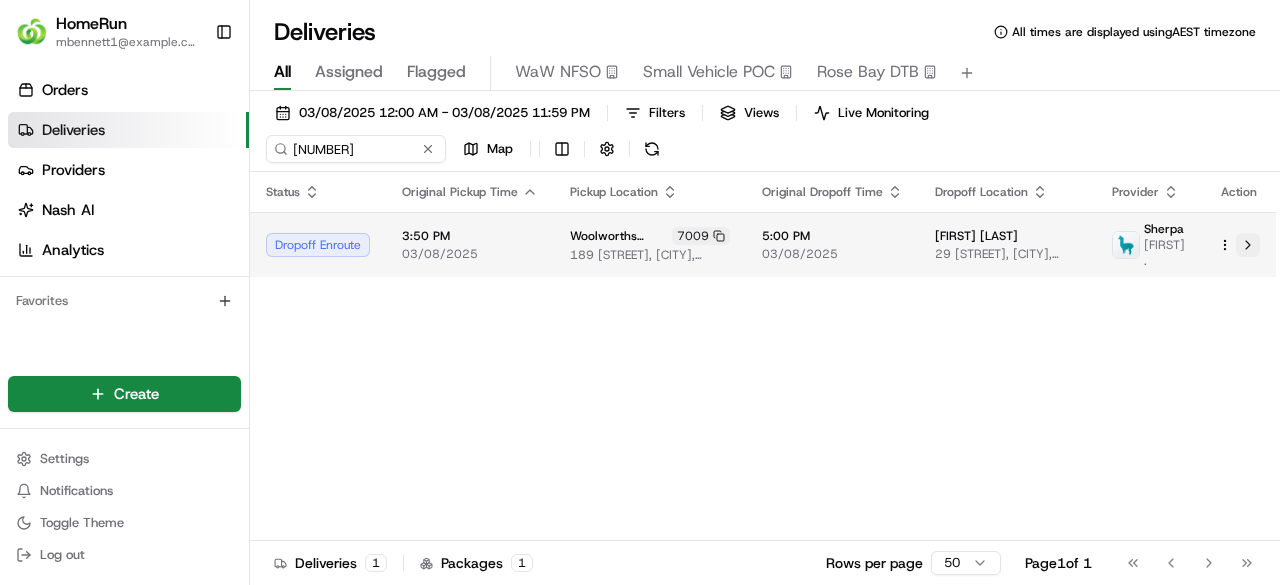 click at bounding box center (1248, 245) 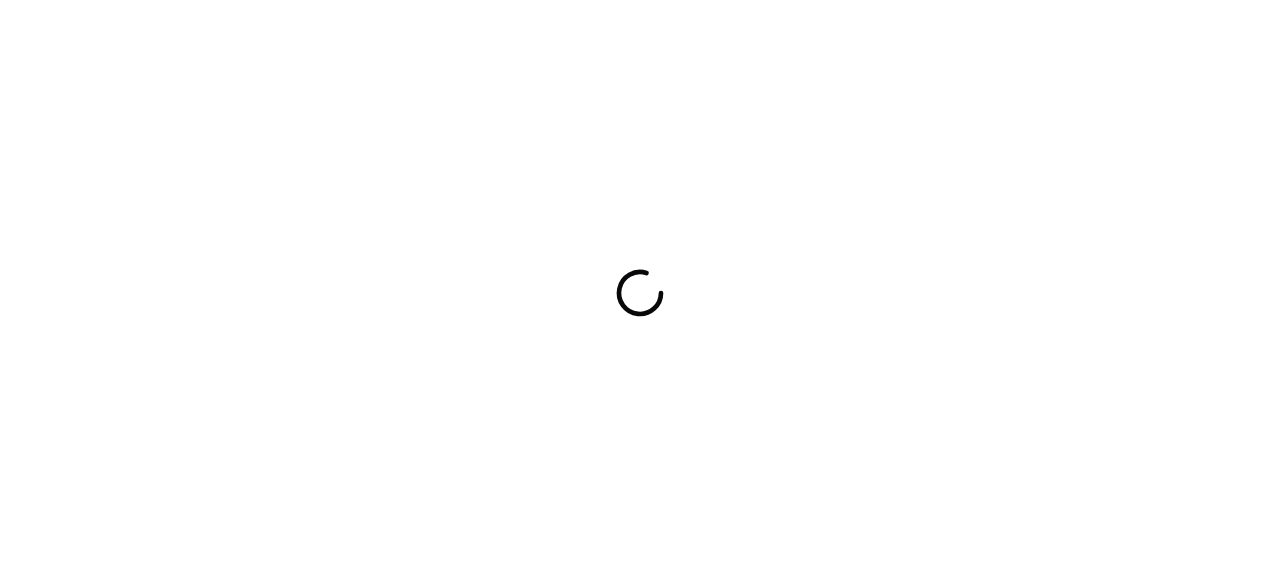 scroll, scrollTop: 0, scrollLeft: 0, axis: both 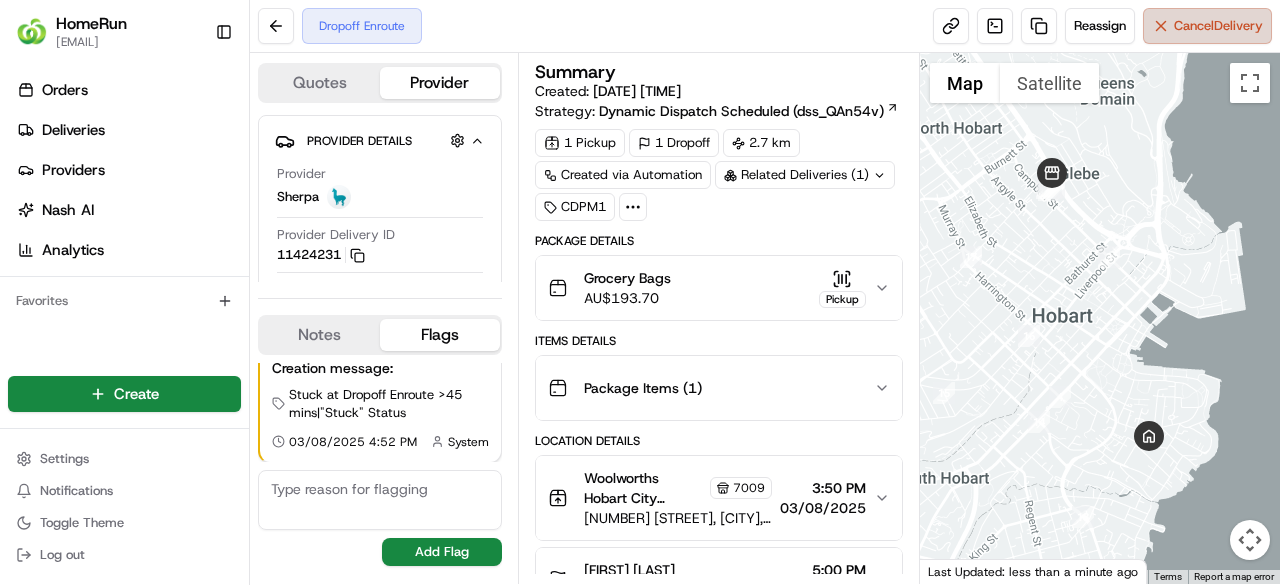 click on "Cancel  Delivery" at bounding box center [1218, 26] 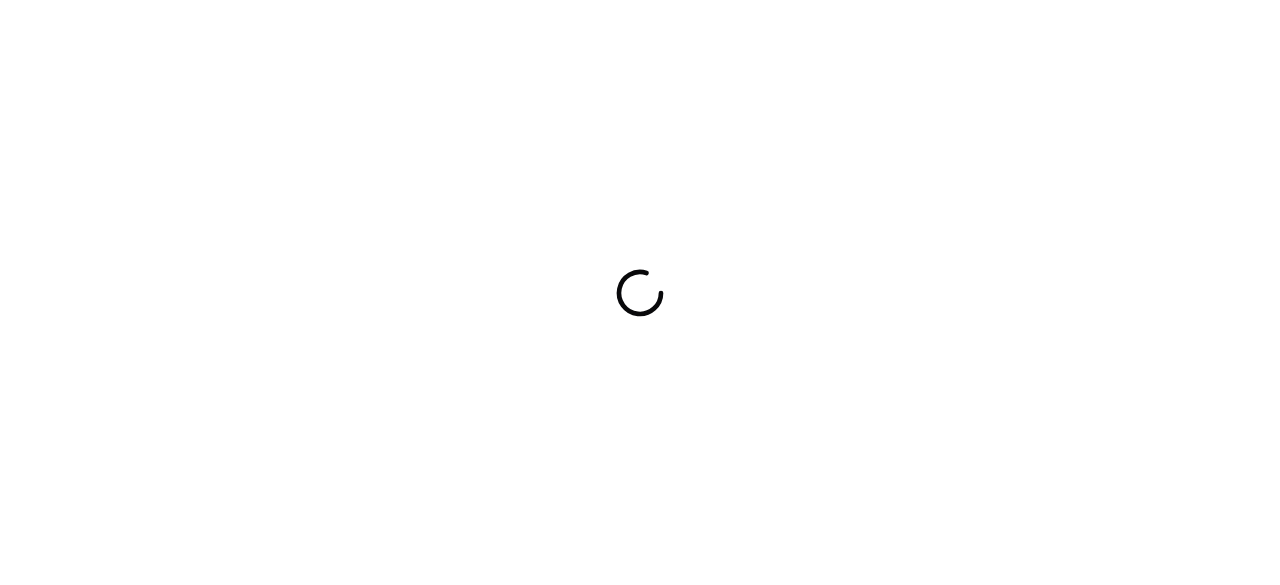 scroll, scrollTop: 0, scrollLeft: 0, axis: both 